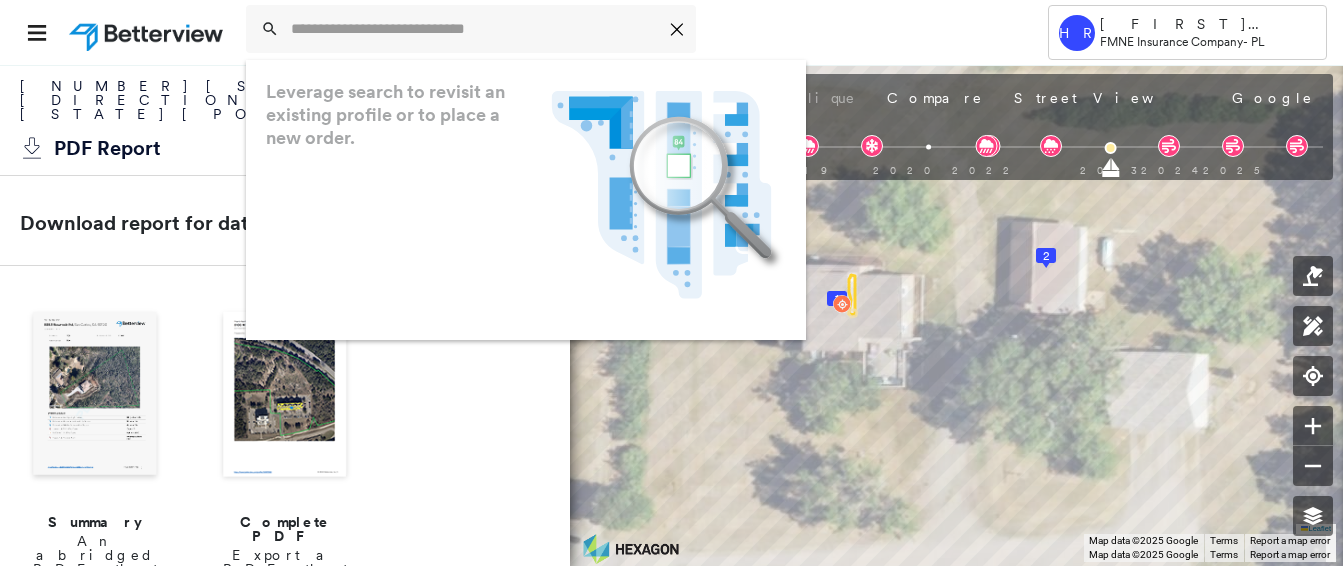 scroll, scrollTop: 0, scrollLeft: 0, axis: both 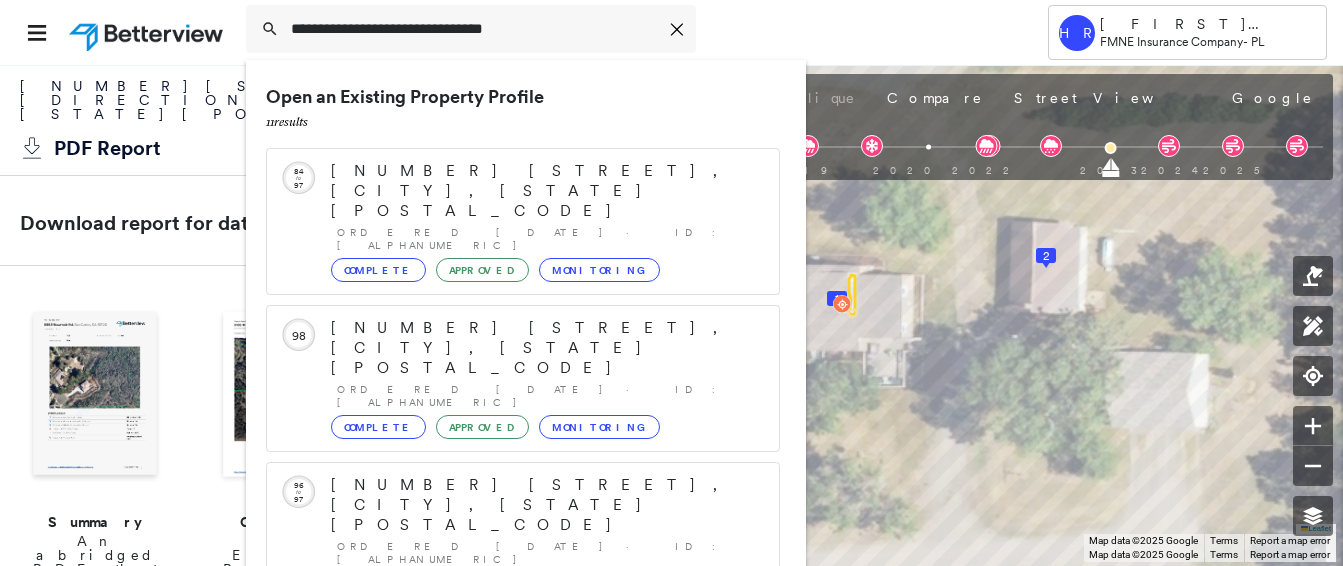 type on "**********" 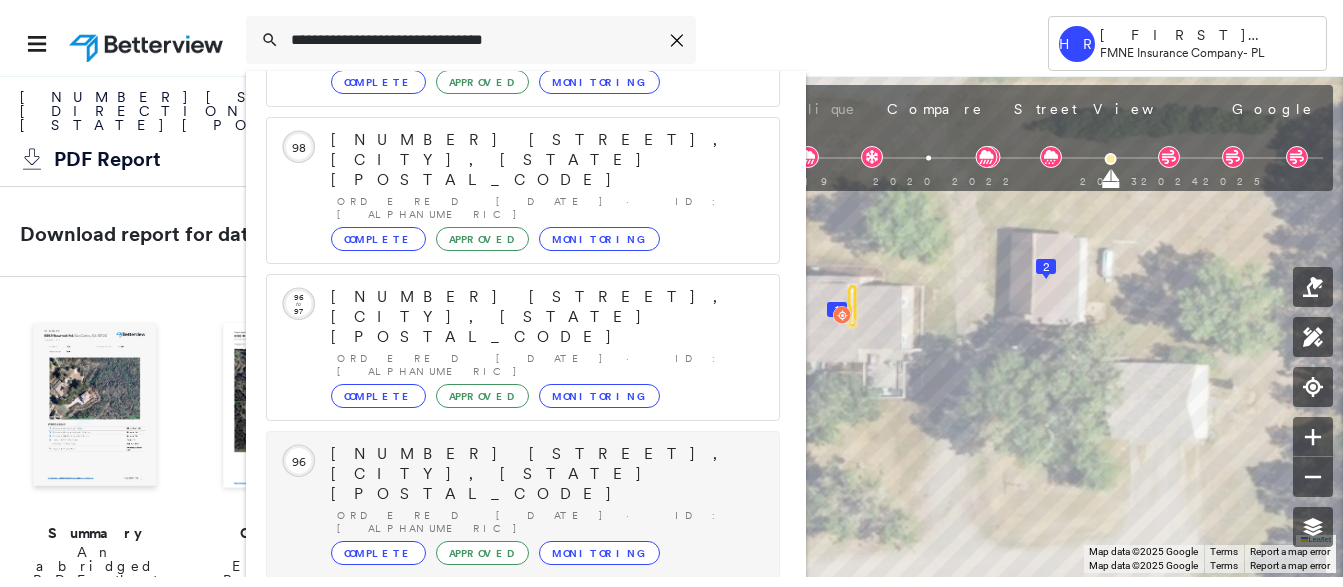 scroll, scrollTop: 213, scrollLeft: 0, axis: vertical 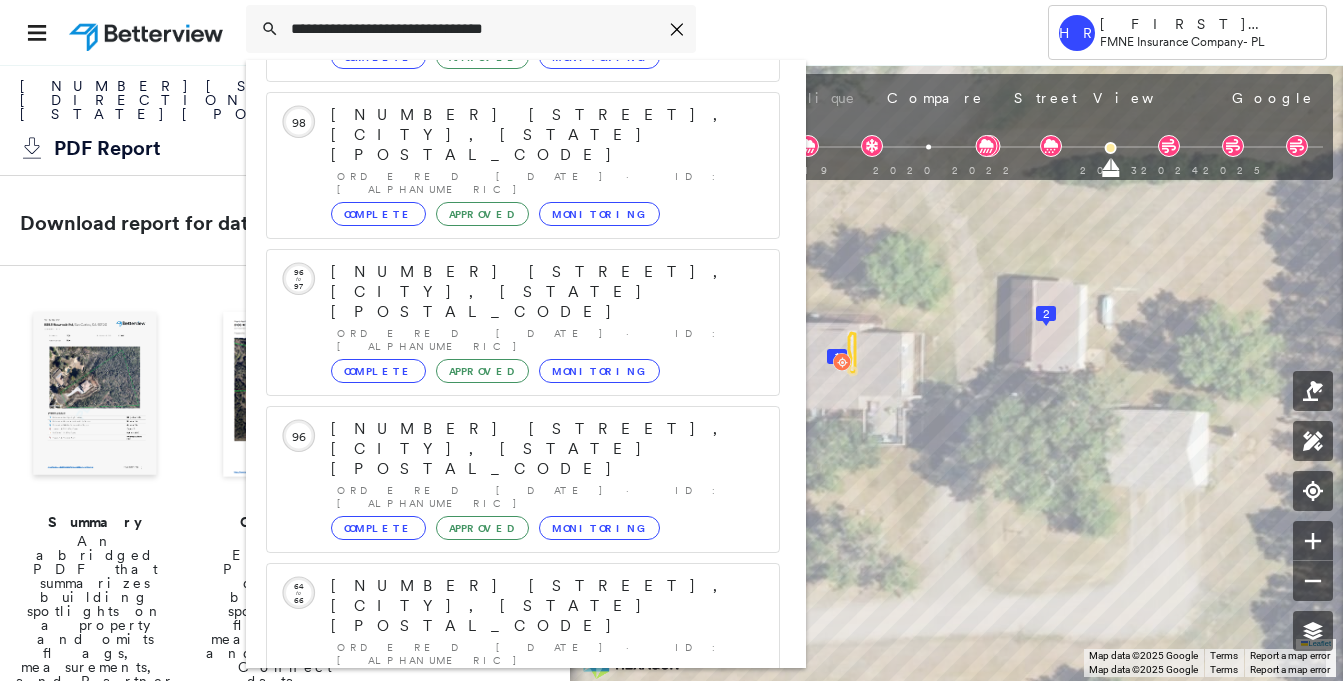 click on "[NUMBER] [STREET], [CITY], [STATE] [POSTAL_CODE] Group Created with Sketch." at bounding box center (523, 898) 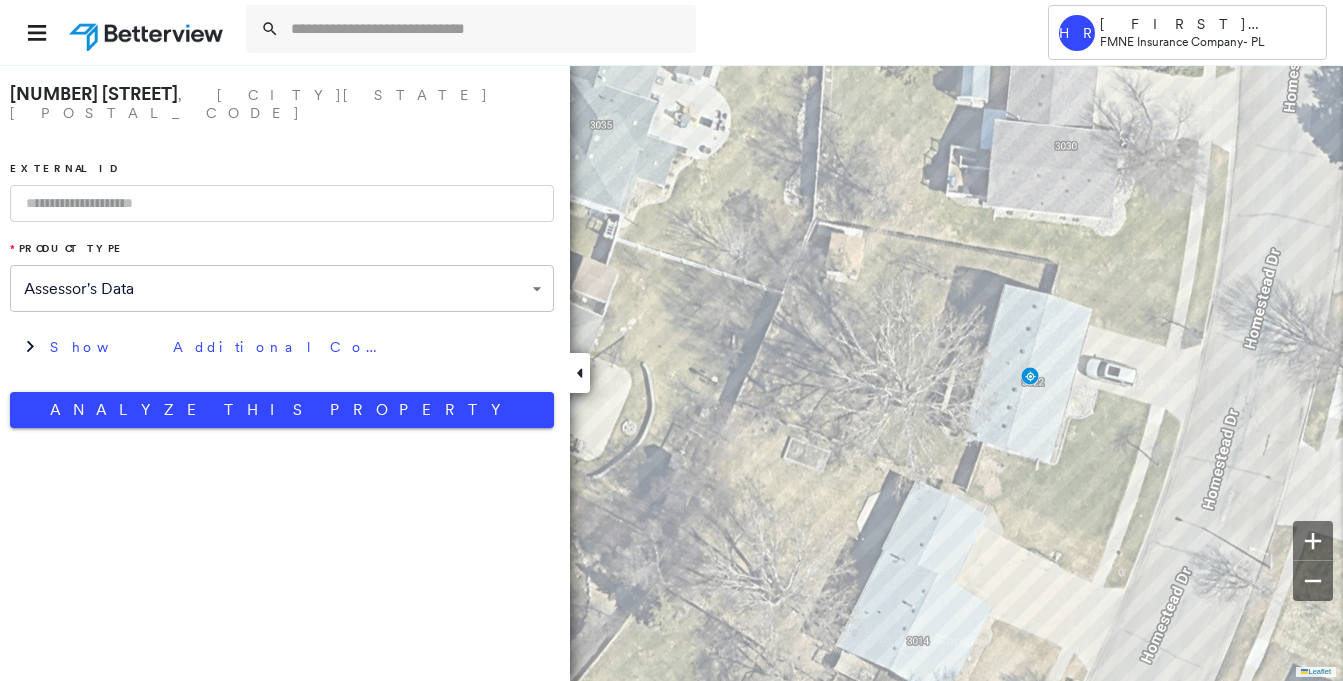 drag, startPoint x: 365, startPoint y: 406, endPoint x: 355, endPoint y: 414, distance: 12.806249 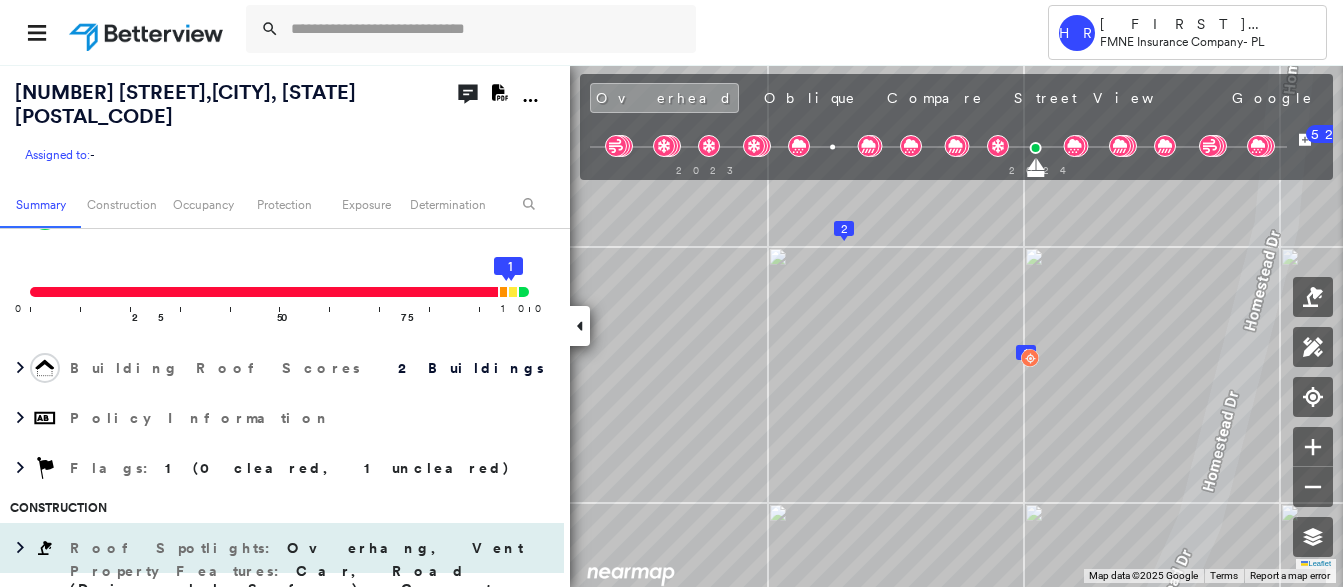 scroll, scrollTop: 200, scrollLeft: 0, axis: vertical 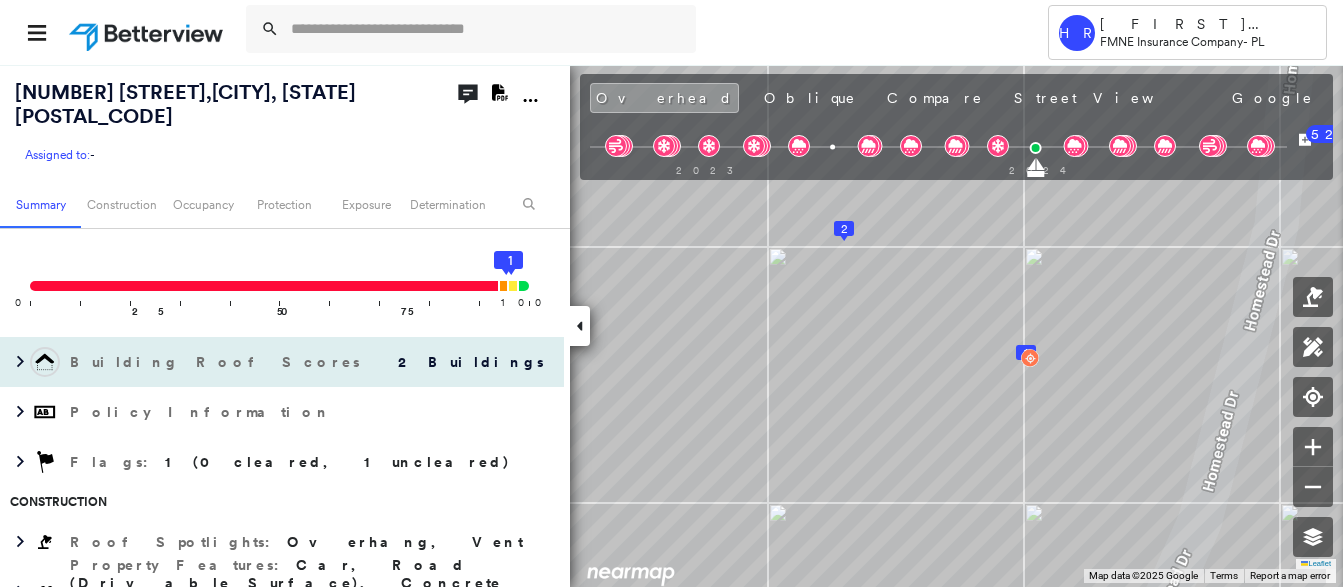 click on "Building Roof Scores" at bounding box center [217, 362] 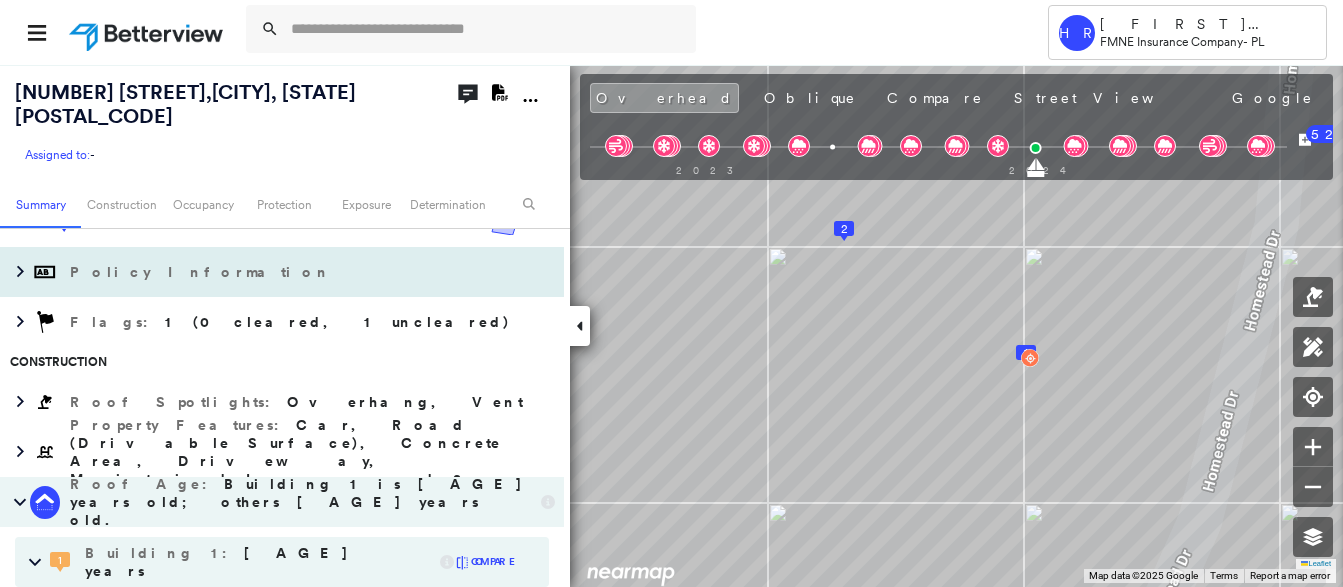 scroll, scrollTop: 500, scrollLeft: 0, axis: vertical 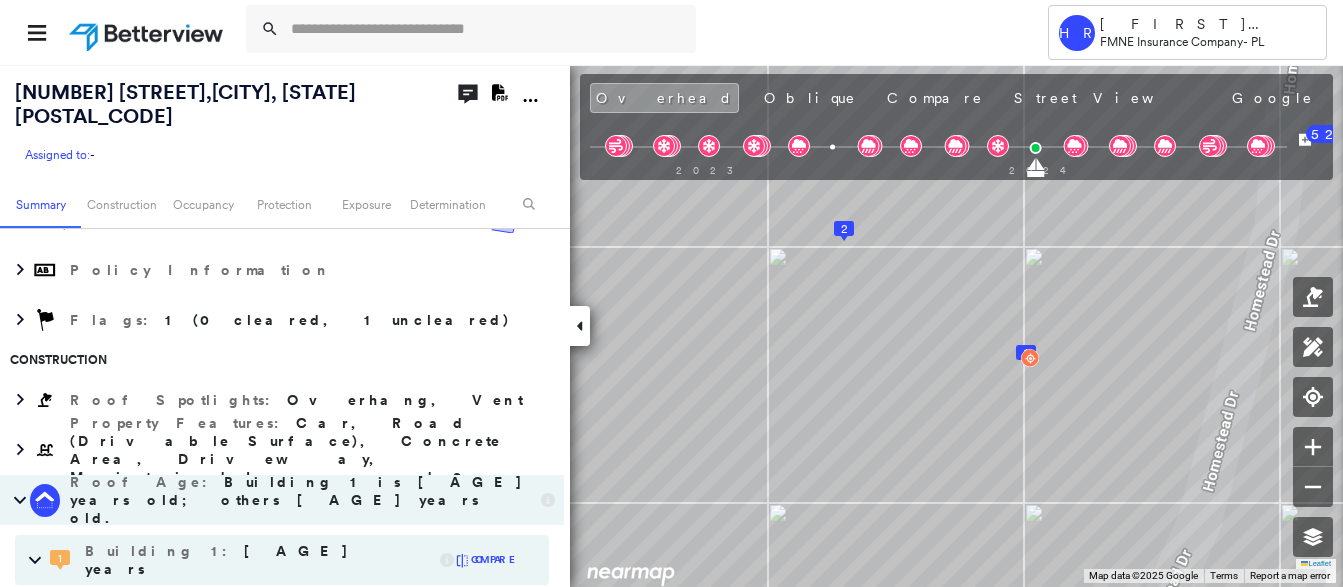 click on "Building 1 is [AGE] years old; others [AGE] years old." at bounding box center (296, 500) 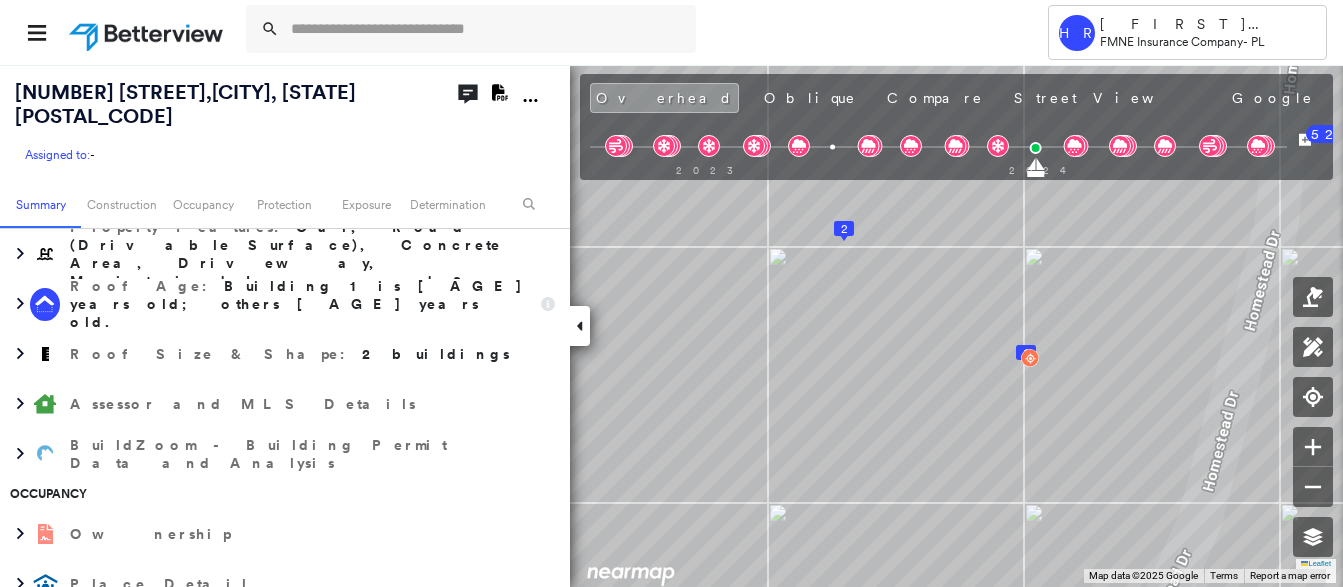 scroll, scrollTop: 700, scrollLeft: 0, axis: vertical 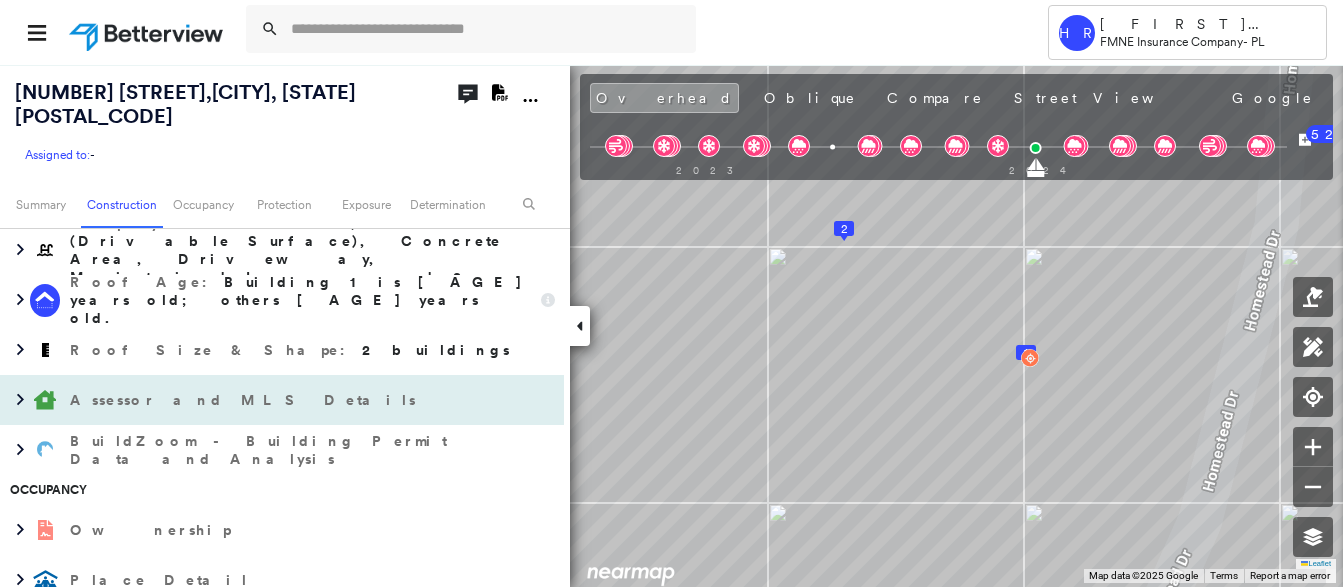 click on "Assessor and MLS Details" at bounding box center (245, 400) 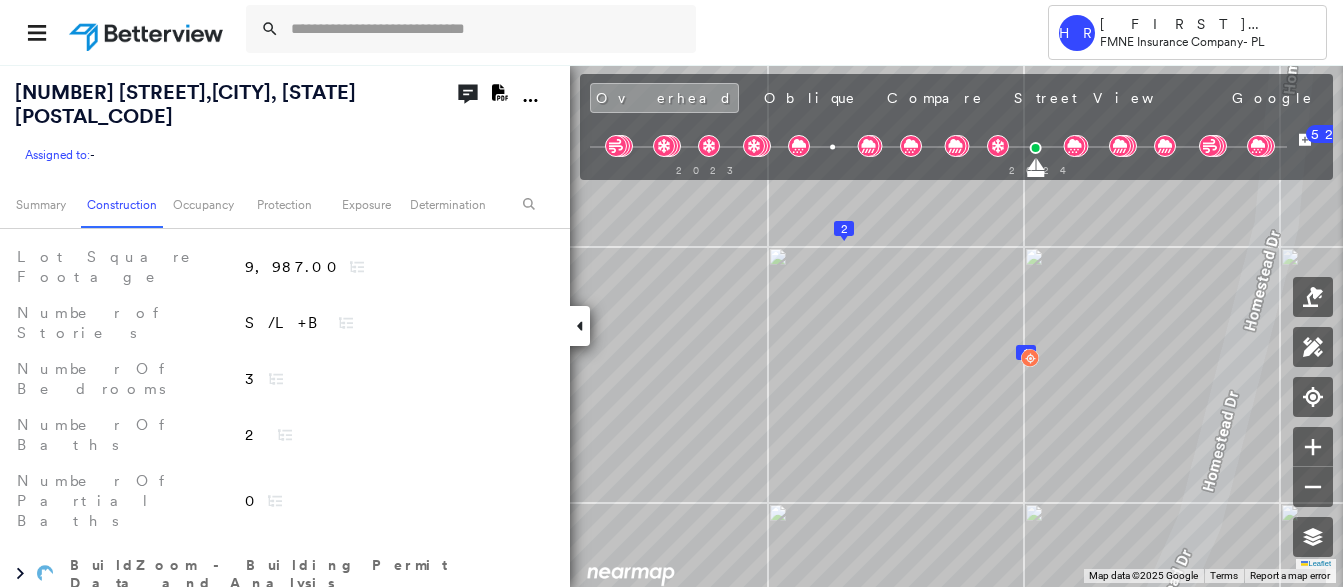 scroll, scrollTop: 1000, scrollLeft: 0, axis: vertical 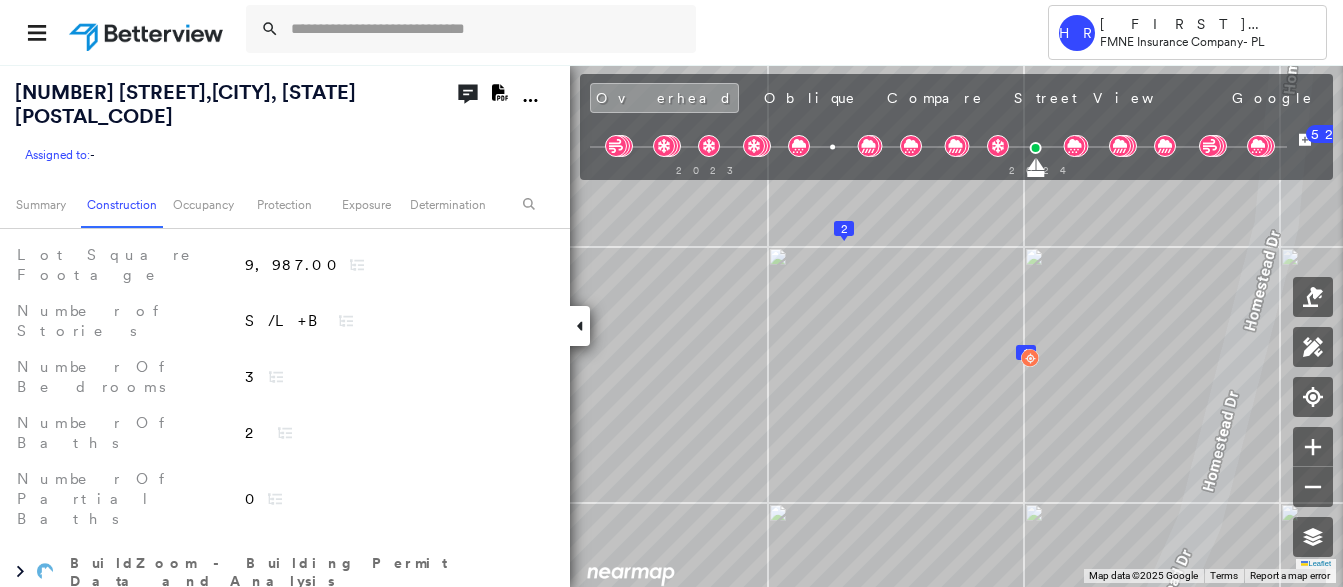 click on "Ownership" at bounding box center (262, 652) 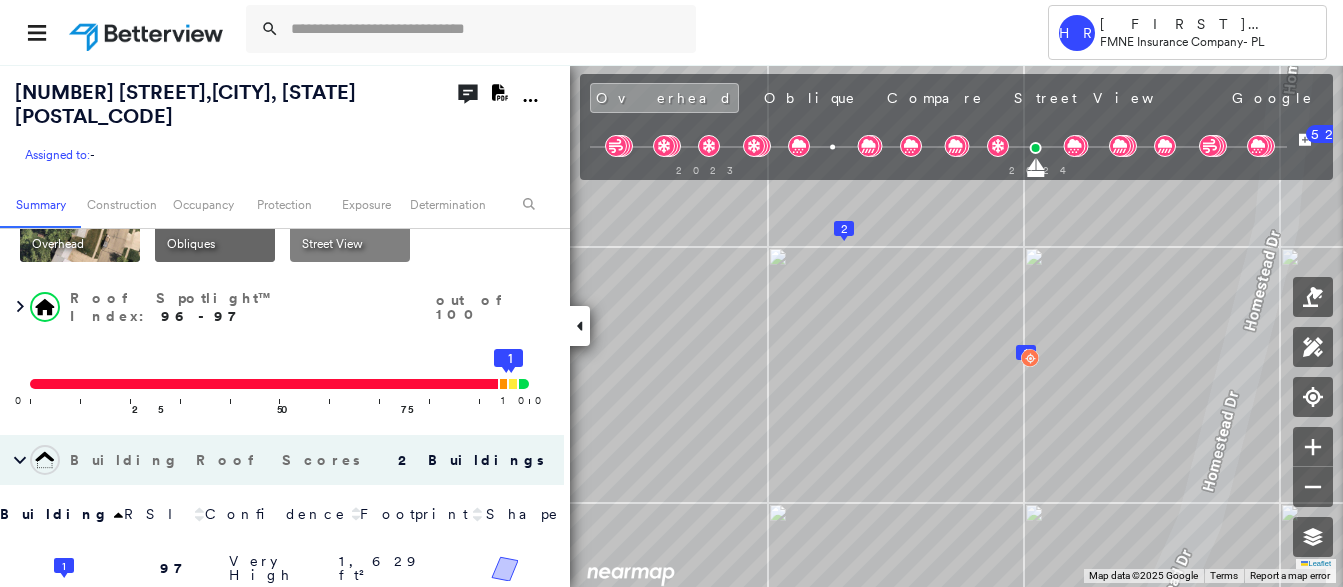 scroll, scrollTop: 100, scrollLeft: 0, axis: vertical 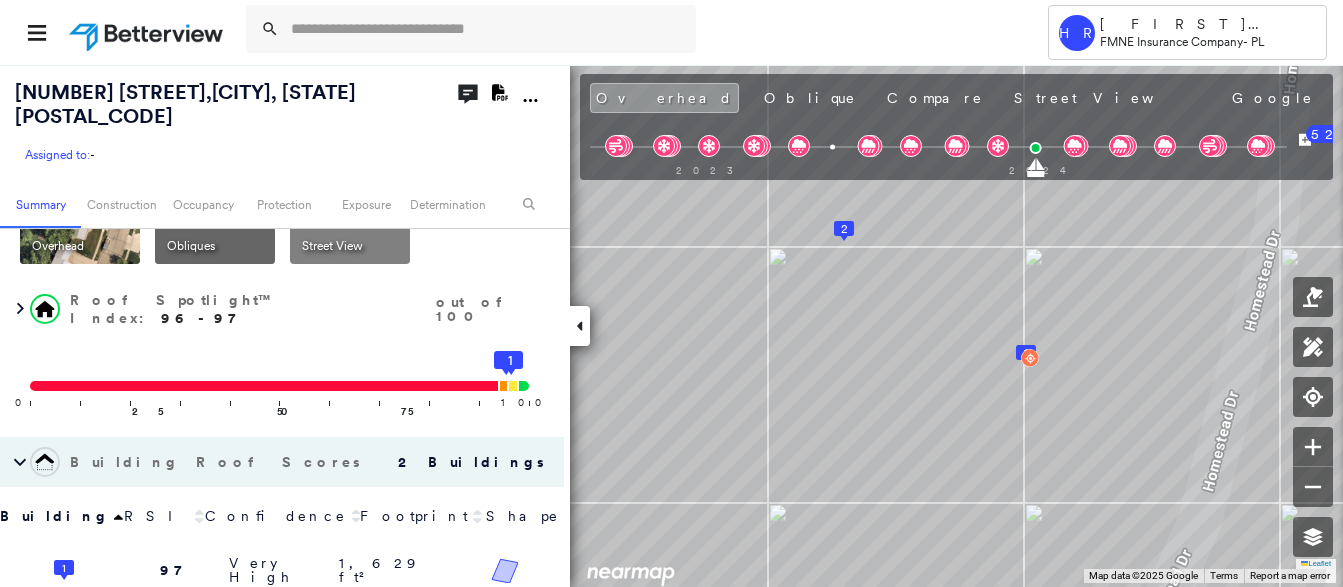 click 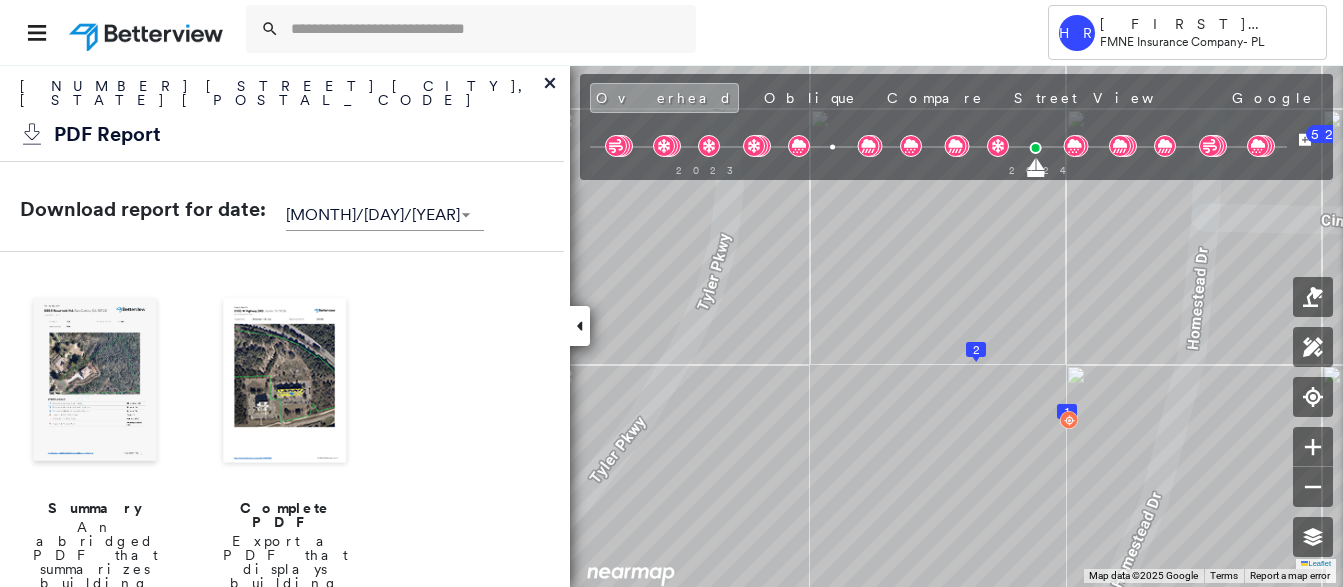 click at bounding box center [285, 382] 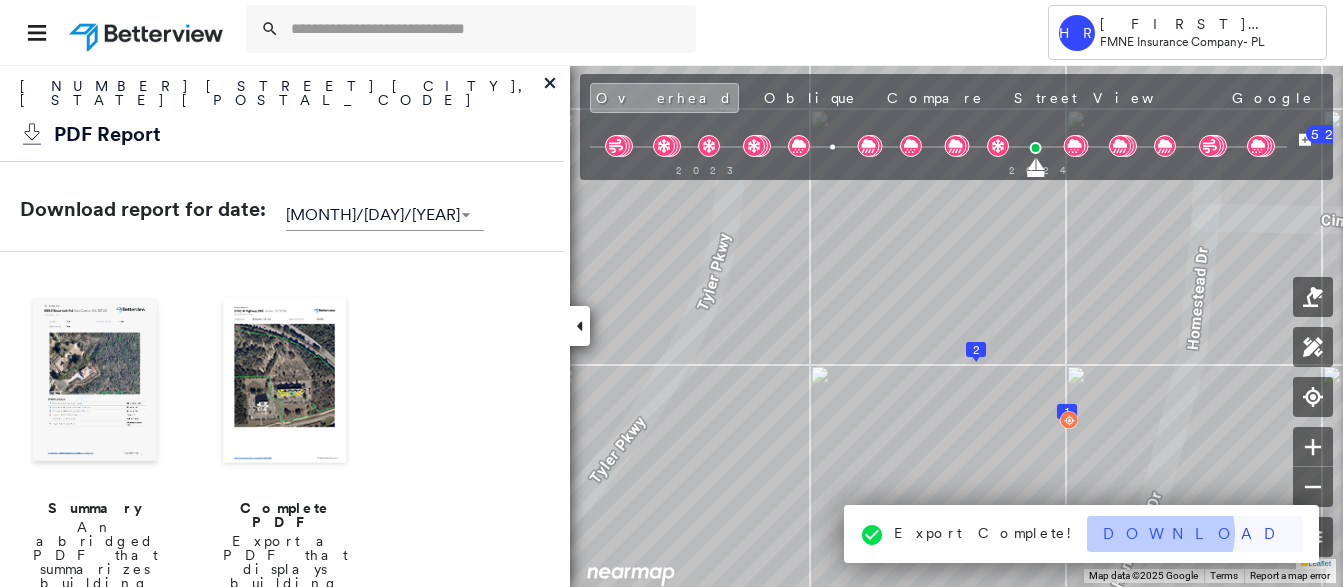click on "Download" at bounding box center (1195, 534) 